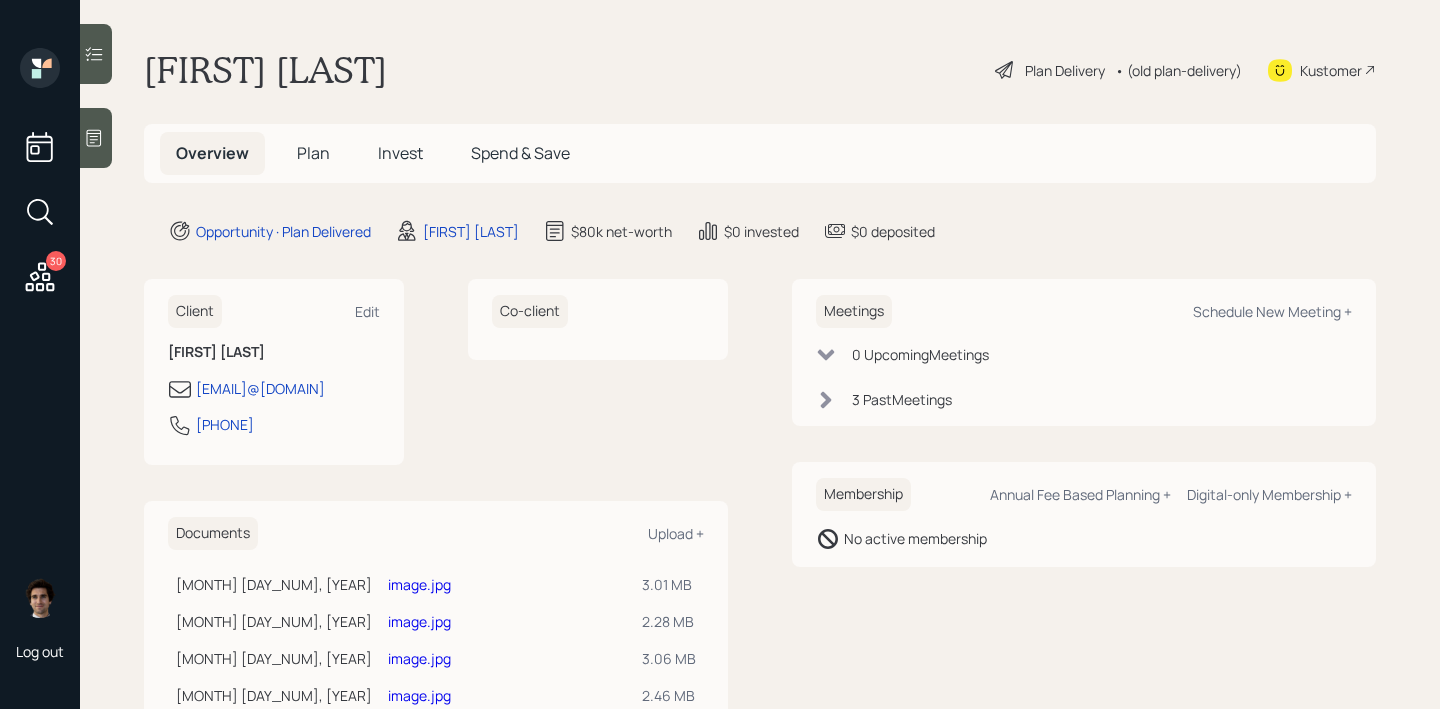 scroll, scrollTop: 0, scrollLeft: 0, axis: both 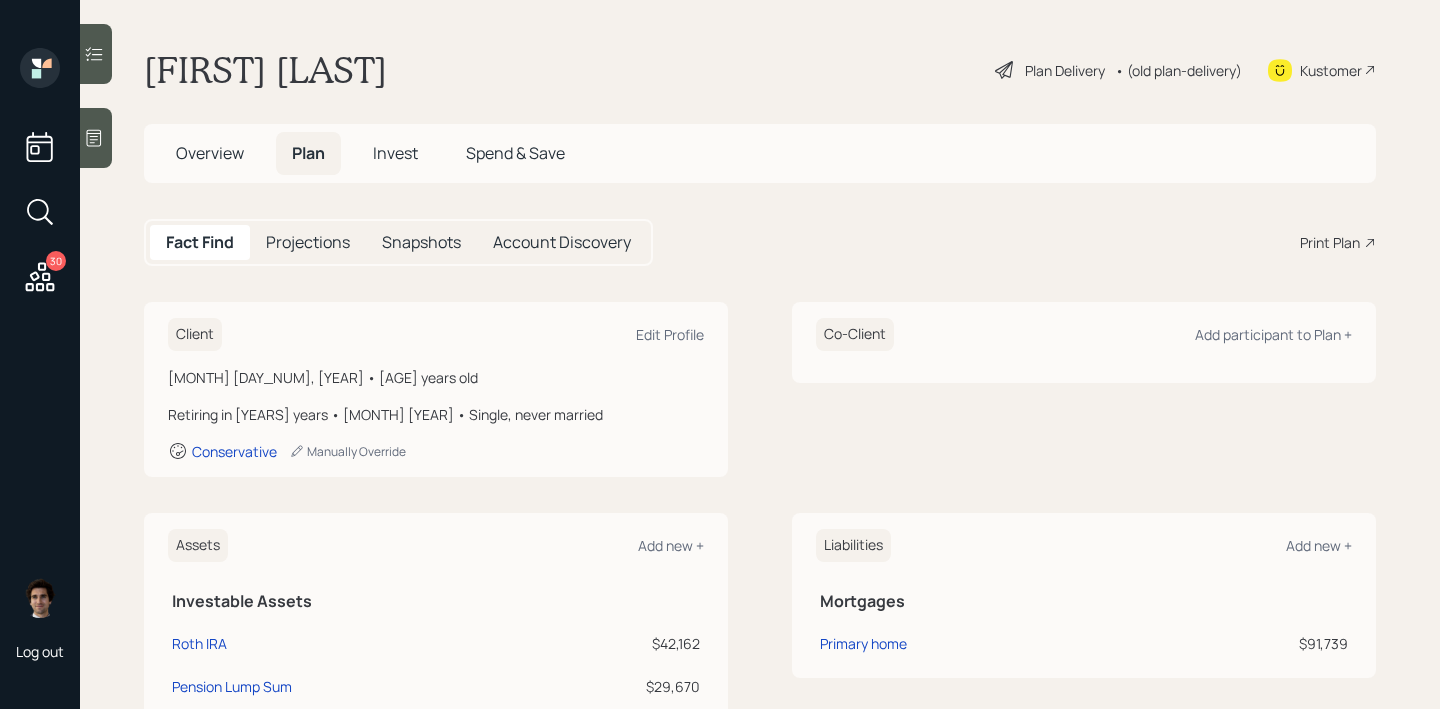 click on "Invest" at bounding box center [395, 153] 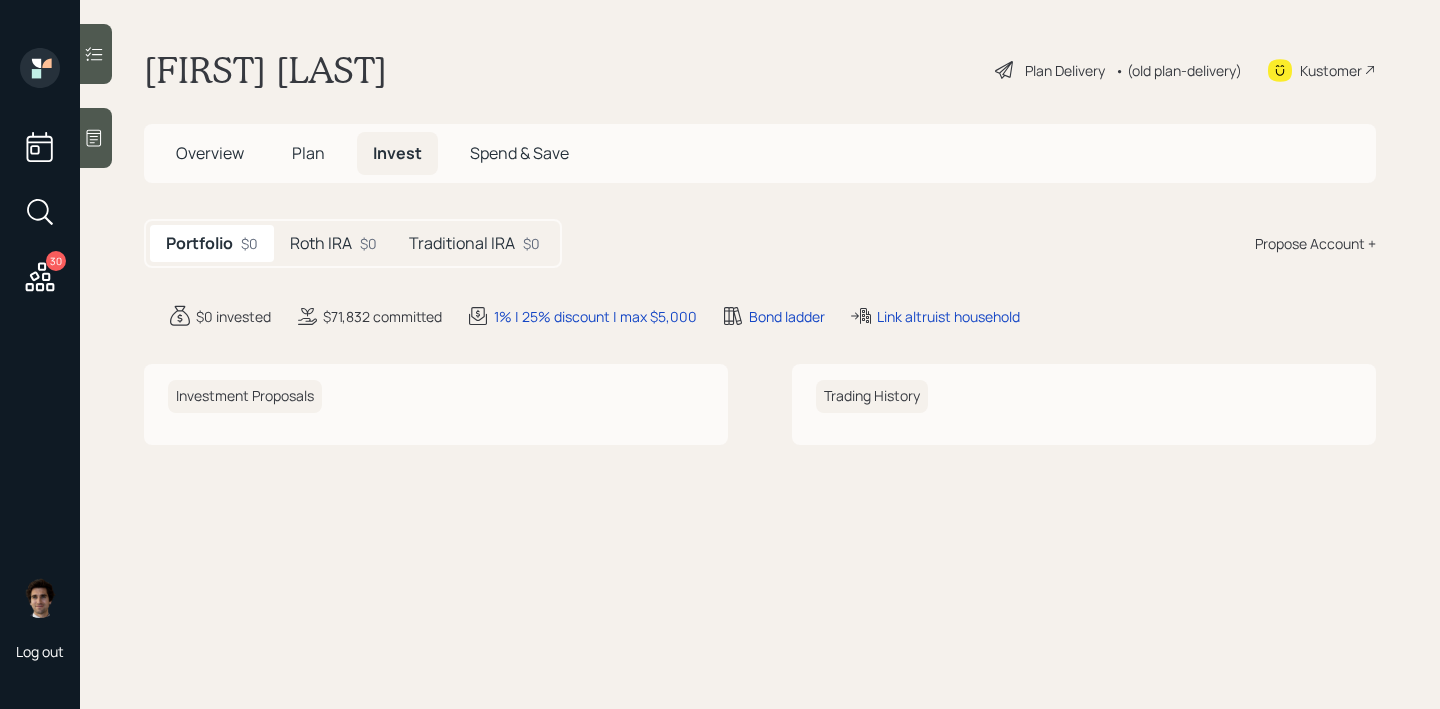 click on "Traditional IRA $0" at bounding box center (474, 243) 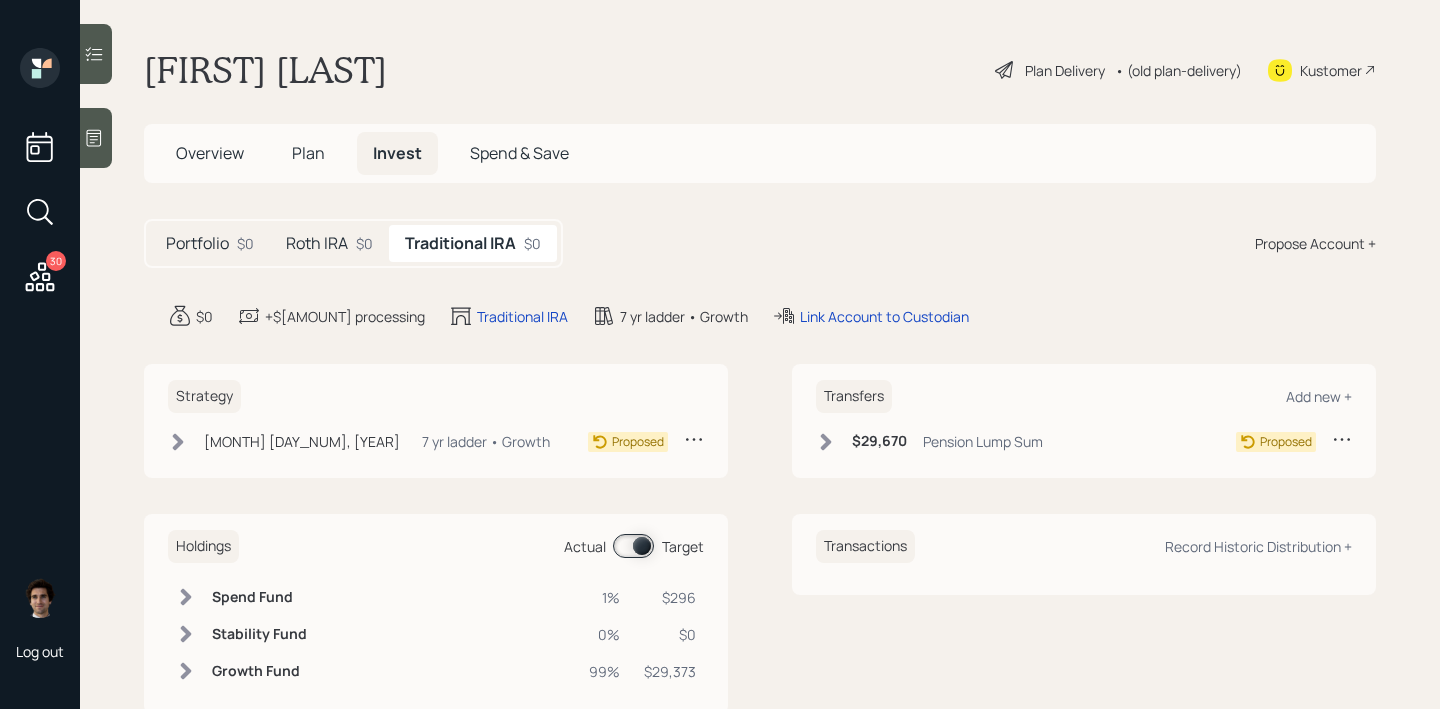 click on "Roth IRA" at bounding box center (317, 243) 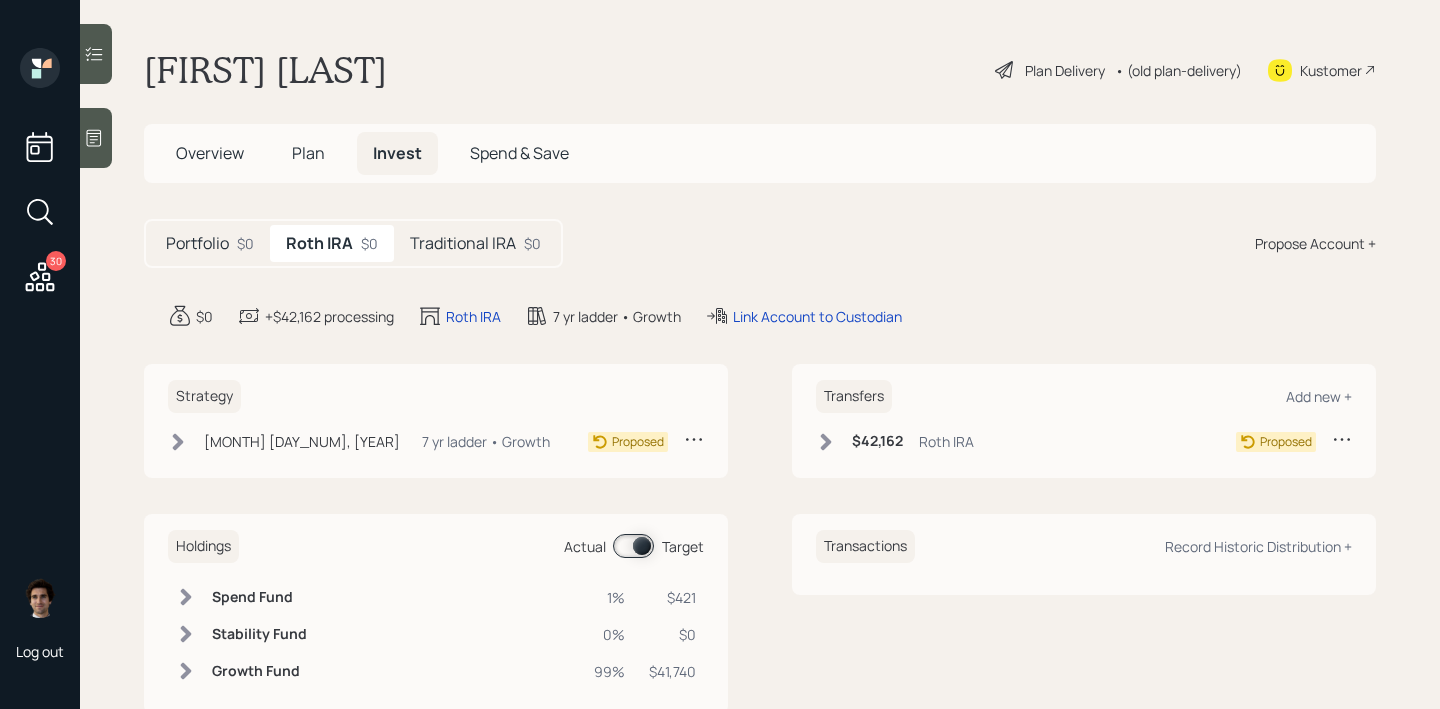 click on "Portfolio" at bounding box center (197, 243) 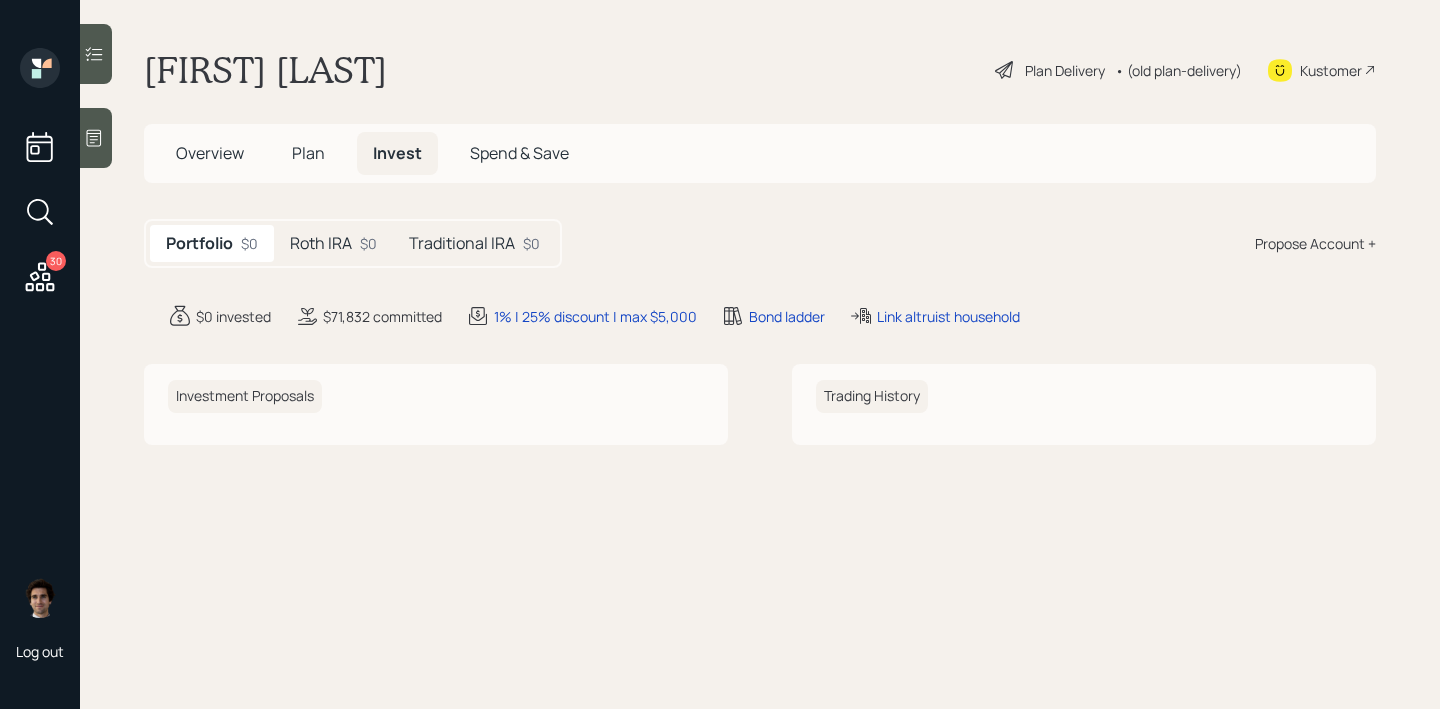 click on "Overview" at bounding box center [210, 153] 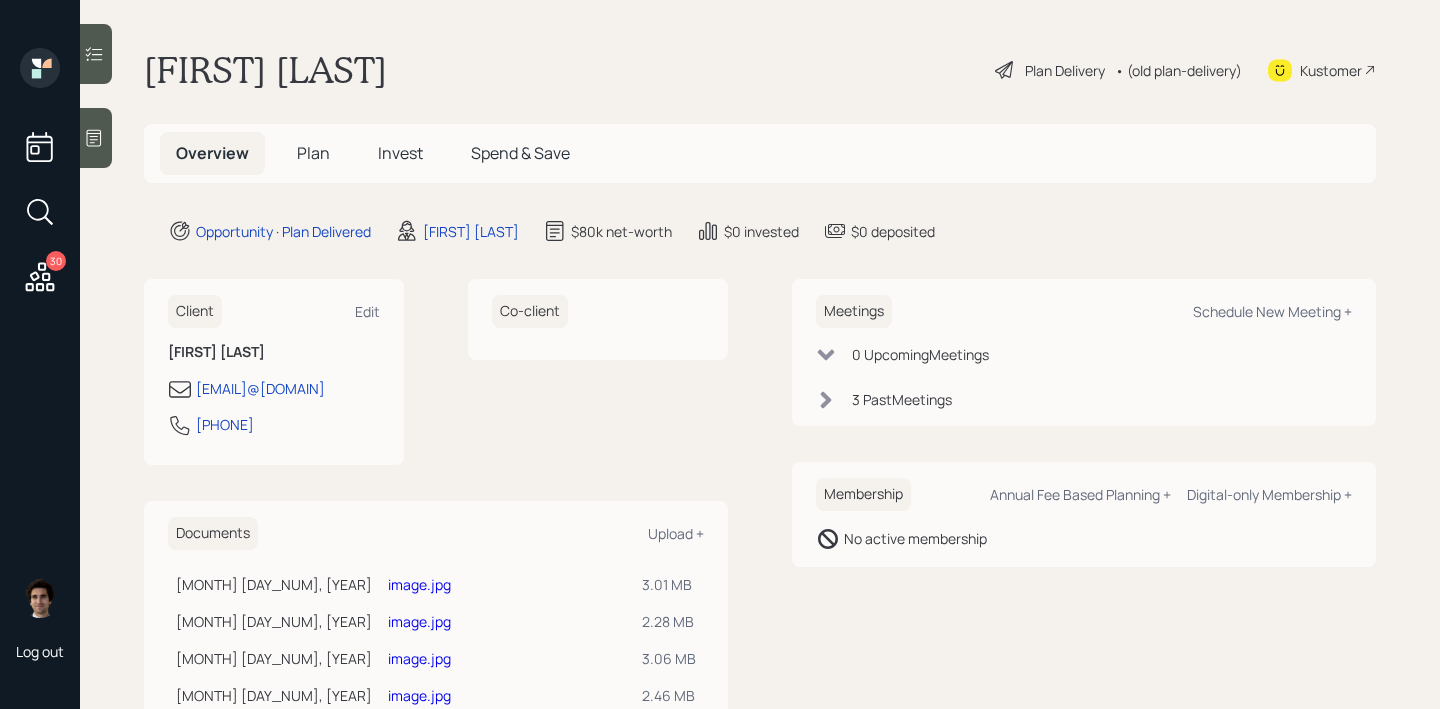 click on "Plan" at bounding box center [313, 153] 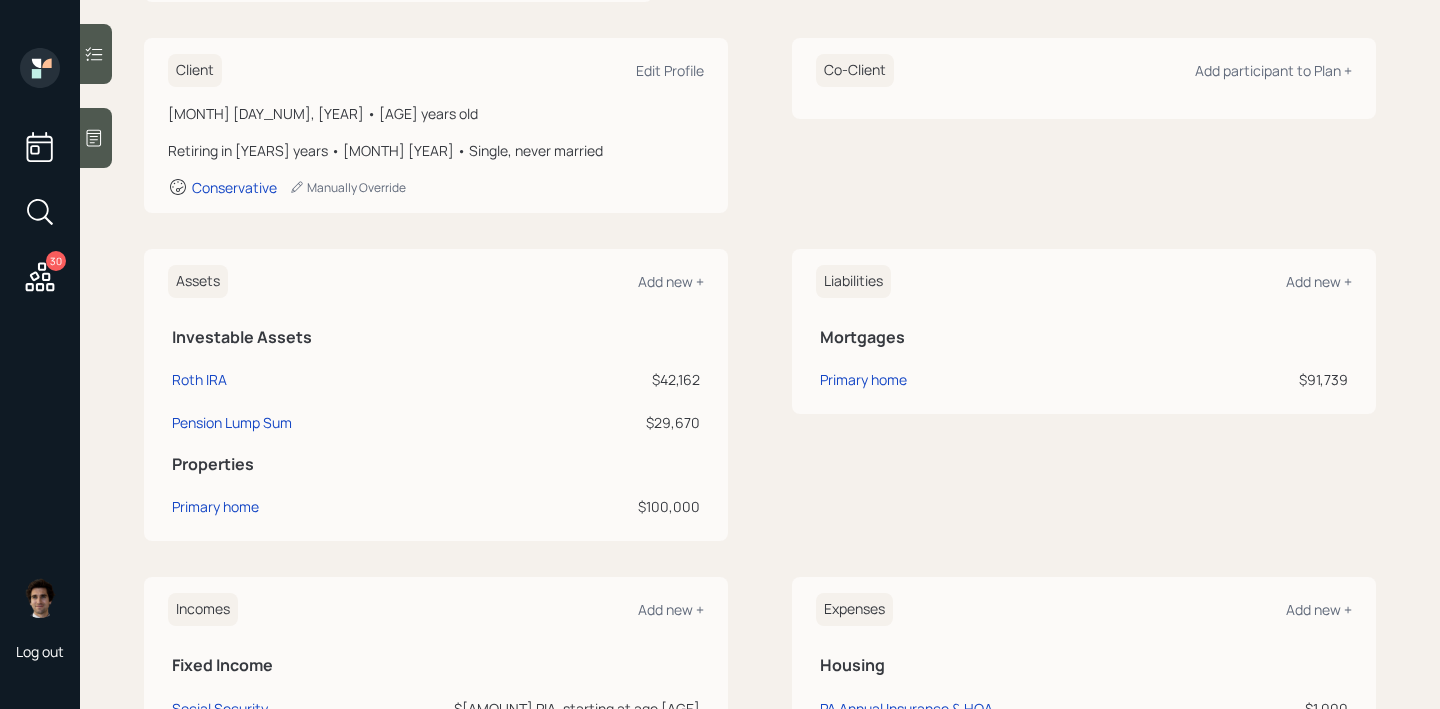 scroll, scrollTop: 338, scrollLeft: 0, axis: vertical 